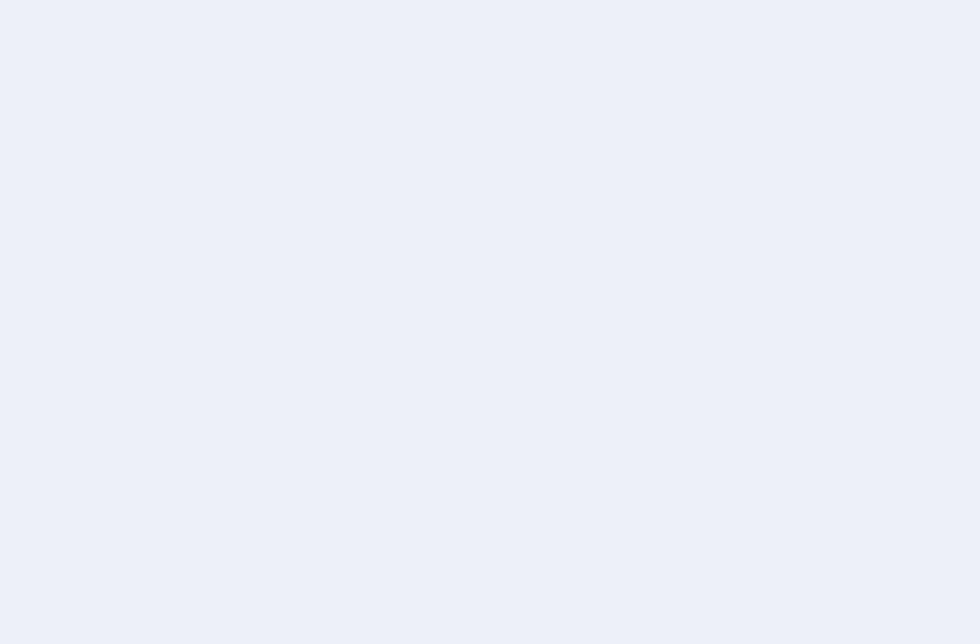 scroll, scrollTop: 0, scrollLeft: 0, axis: both 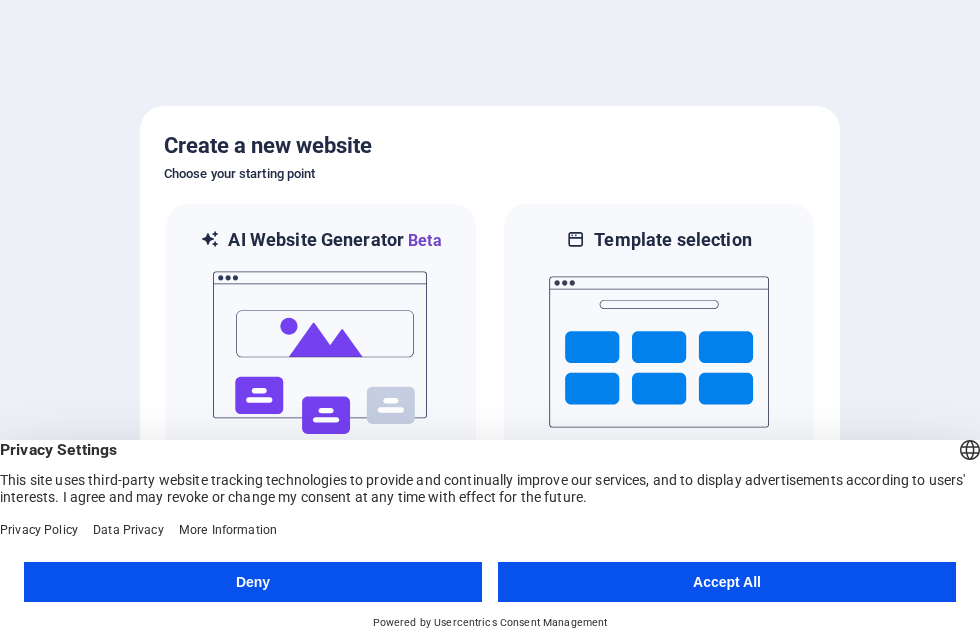 click on "Accept All" at bounding box center [727, 582] 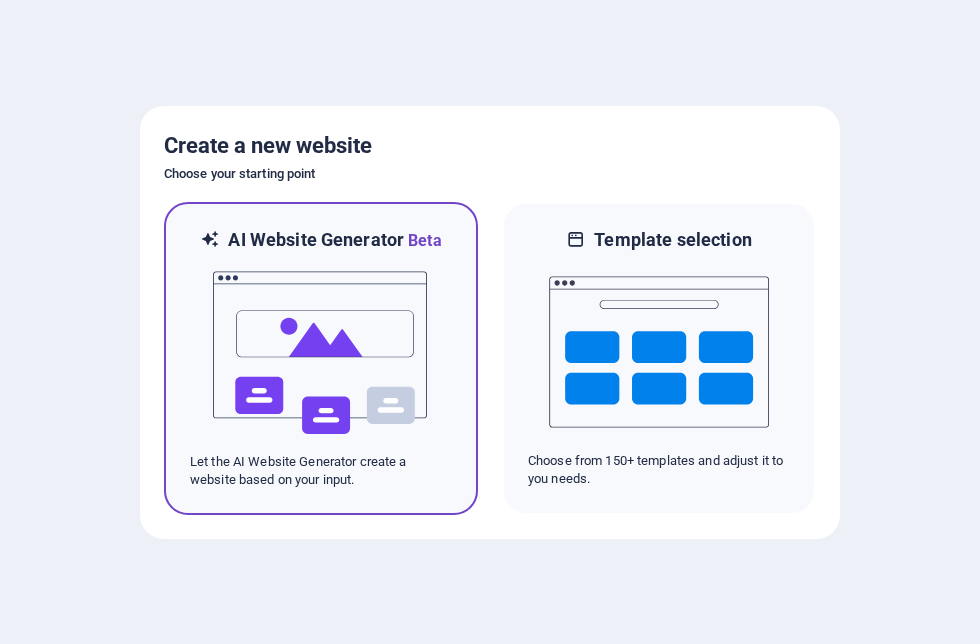 click at bounding box center [321, 353] 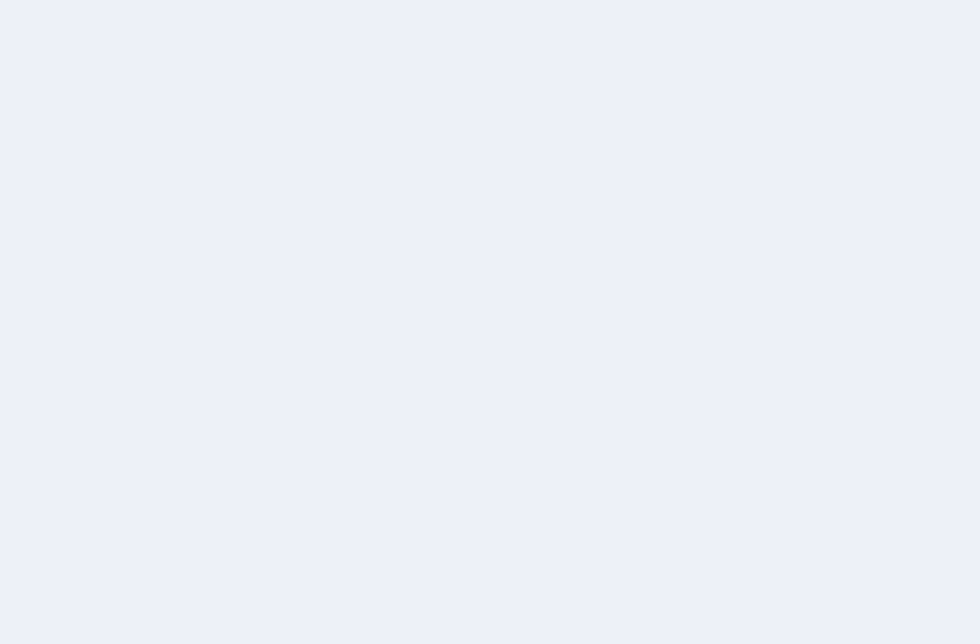 scroll, scrollTop: 0, scrollLeft: 0, axis: both 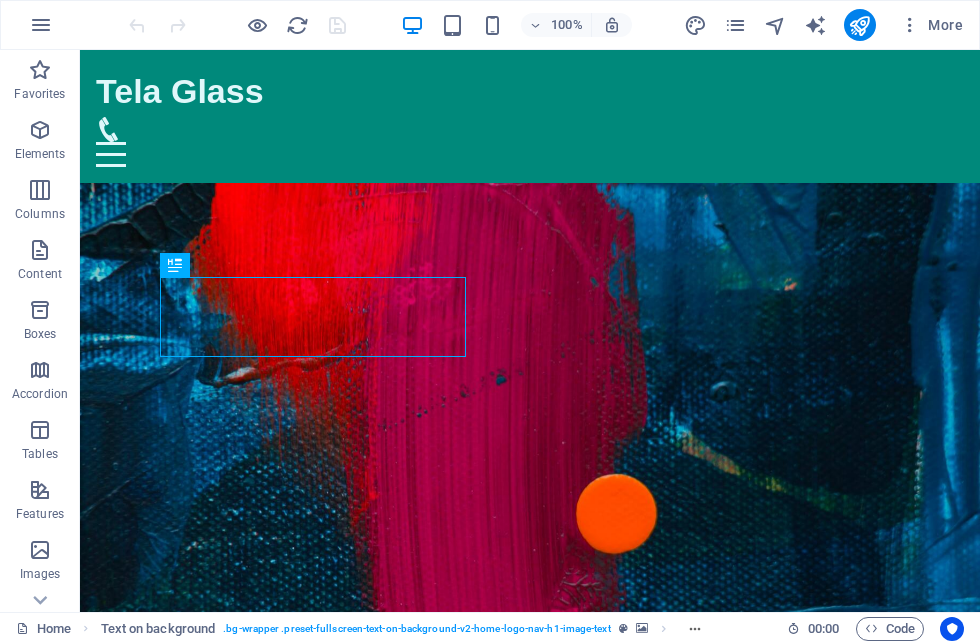 click at bounding box center (530, 435) 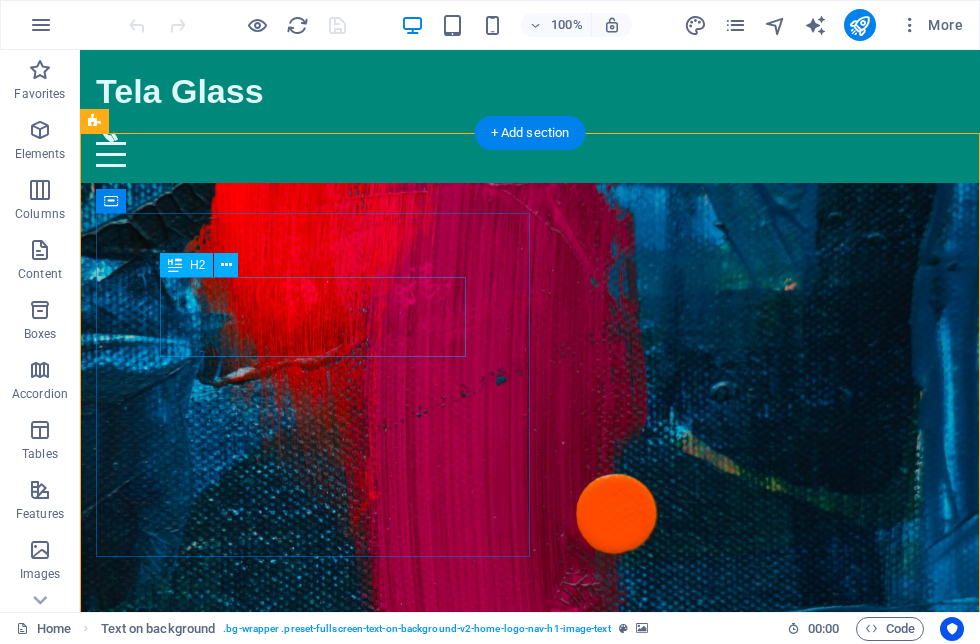 click on "Illuminate Your Space with Tela Glass" at bounding box center (530, 851) 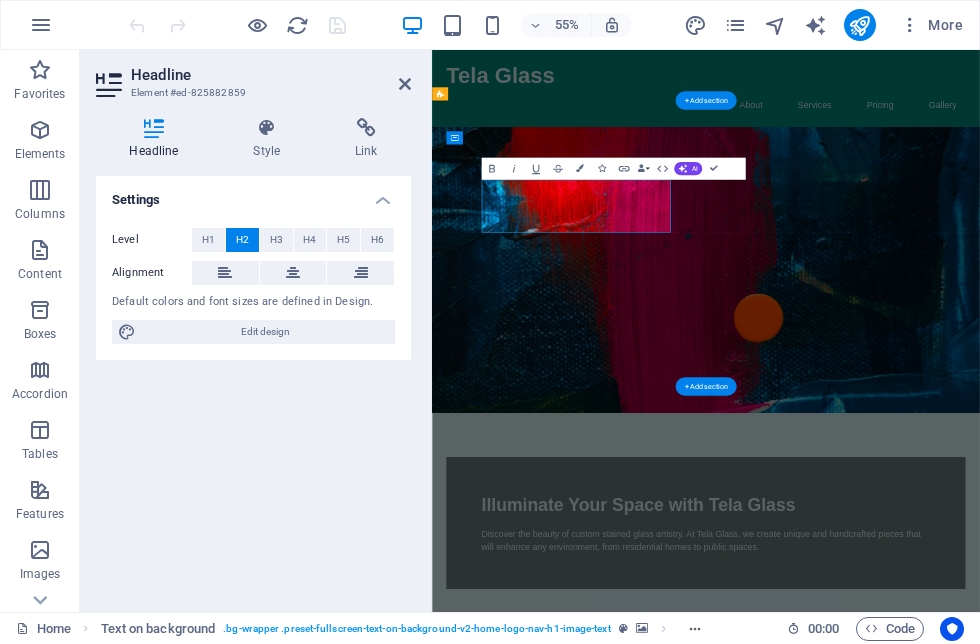 type 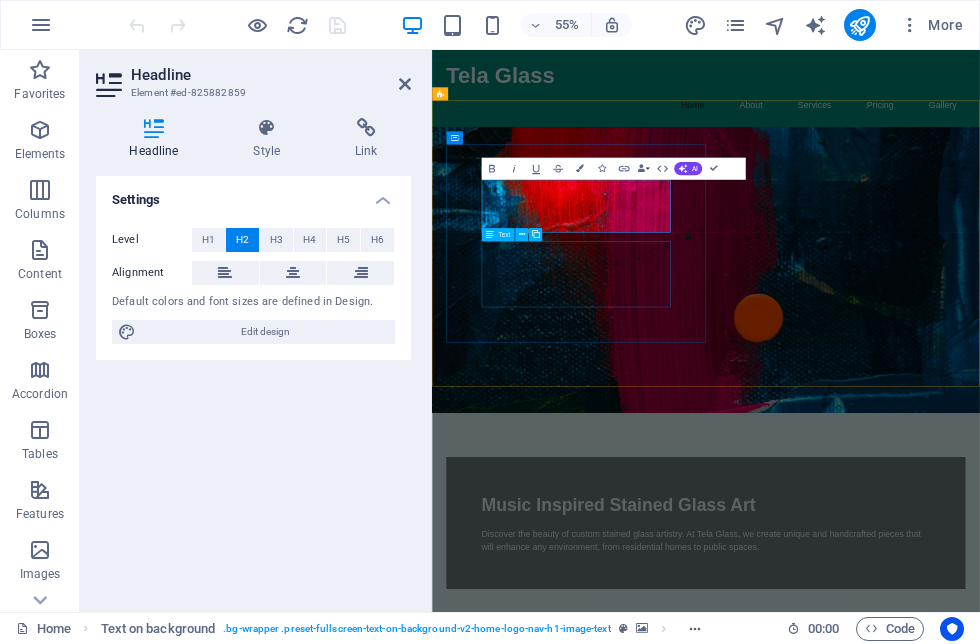 click on "Discover the beauty of custom stained glass artistry. At Tela Glass, we create unique and handcrafted pieces that will enhance any environment, from residential homes to public spaces." at bounding box center [930, 942] 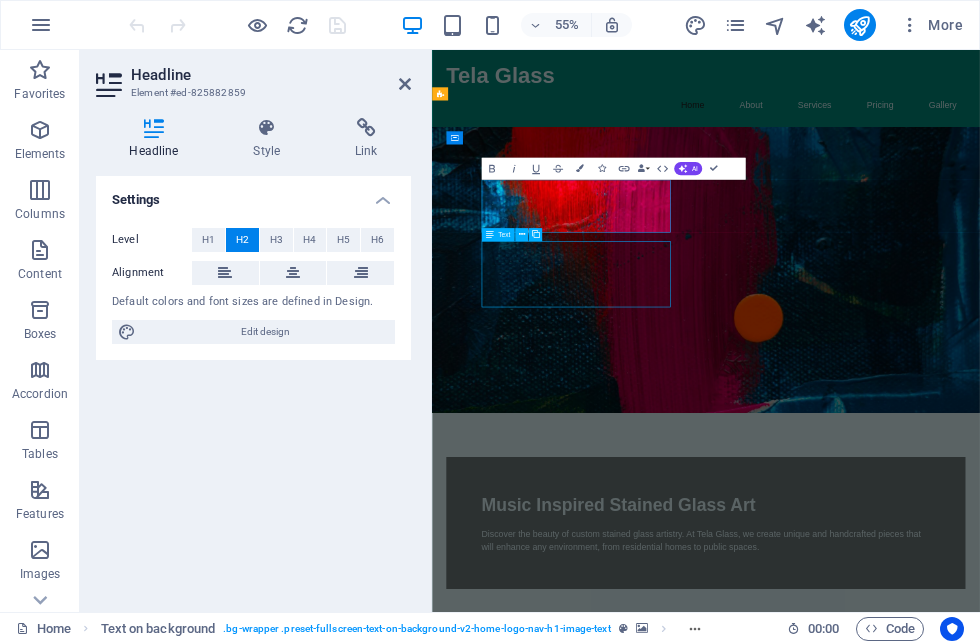 click at bounding box center (930, 450) 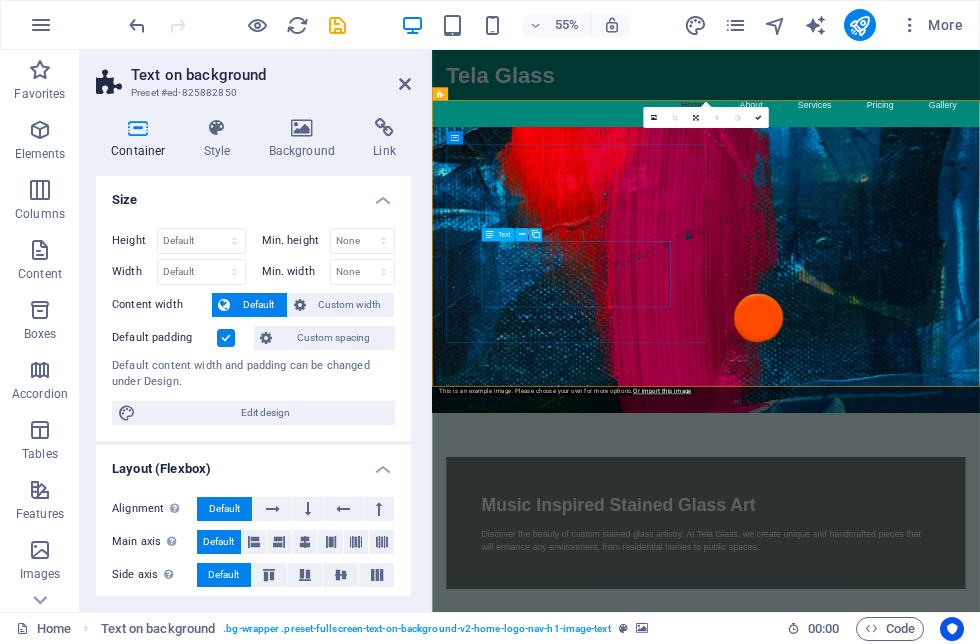 click on "Discover the beauty of custom stained glass artistry. At Tela Glass, we create unique and handcrafted pieces that will enhance any environment, from residential homes to public spaces." at bounding box center [930, 942] 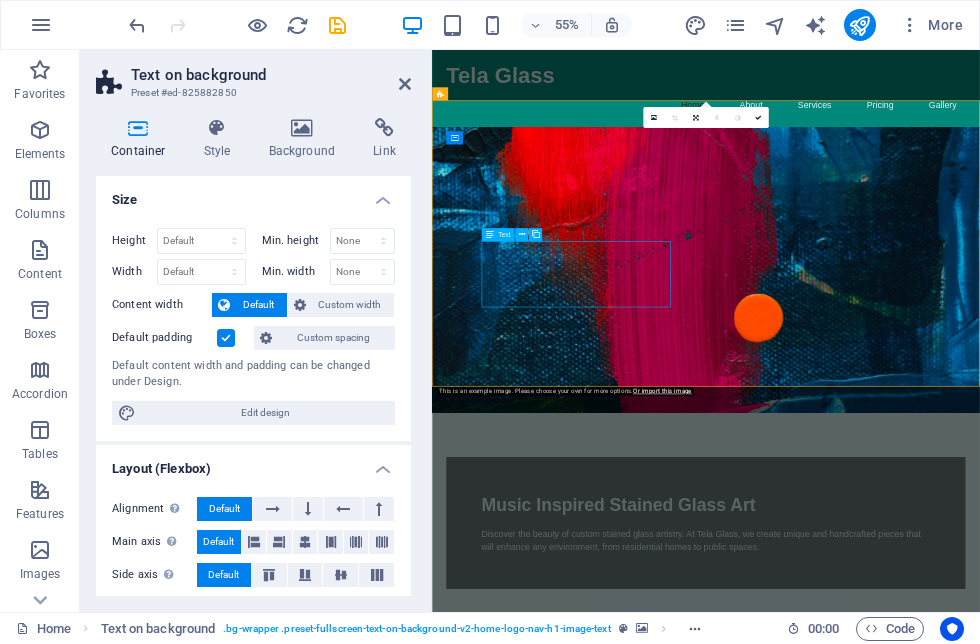 click on "Discover the beauty of custom stained glass artistry. At Tela Glass, we create unique and handcrafted pieces that will enhance any environment, from residential homes to public spaces." at bounding box center [930, 942] 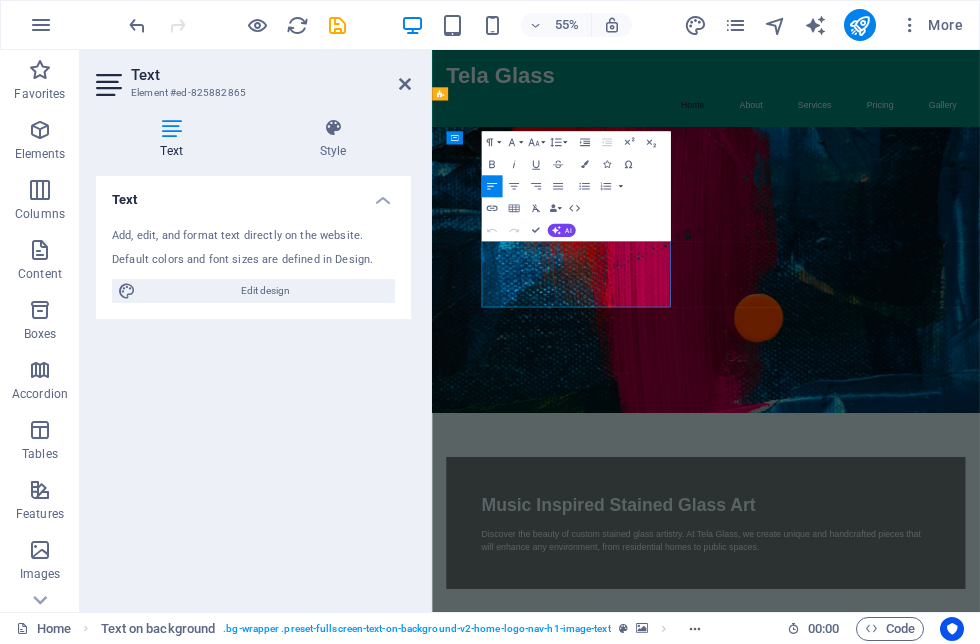 click on "Discover the beauty of custom stained glass artistry. At Tela Glass, we create unique and handcrafted pieces that will enhance any environment, from residential homes to public spaces." at bounding box center (930, 942) 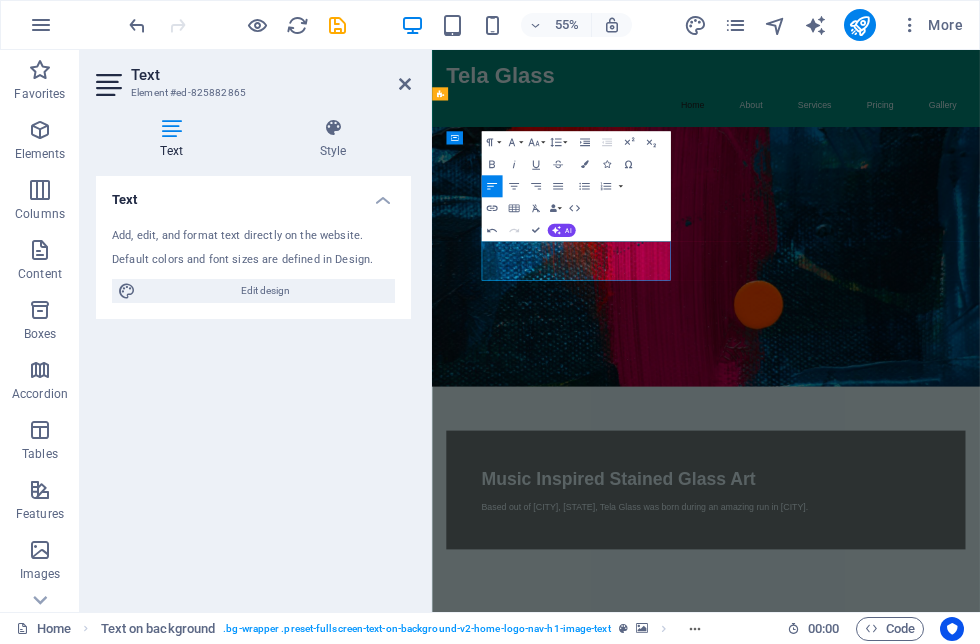 click at bounding box center (930, 426) 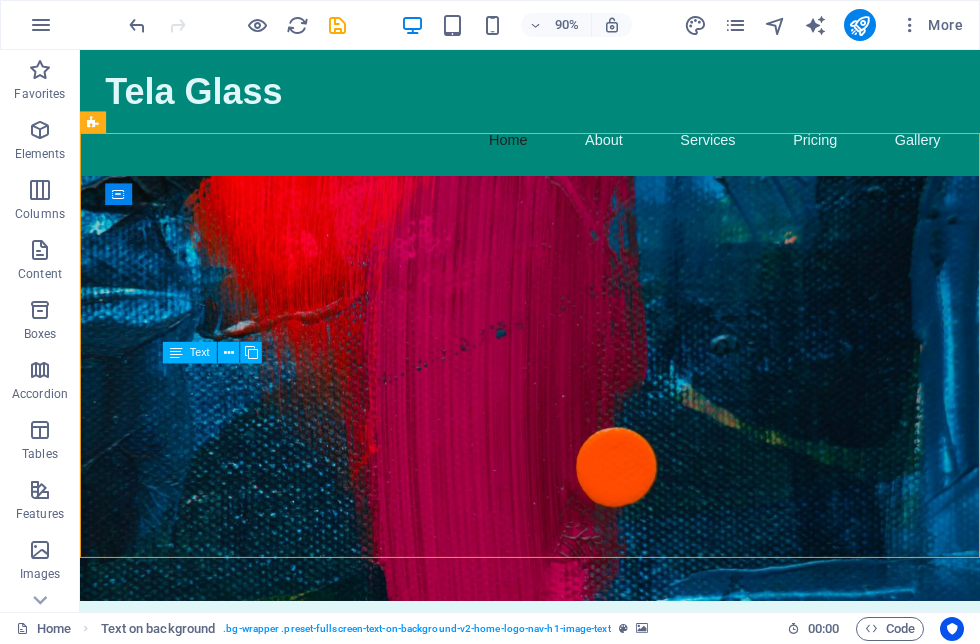 click at bounding box center [580, 426] 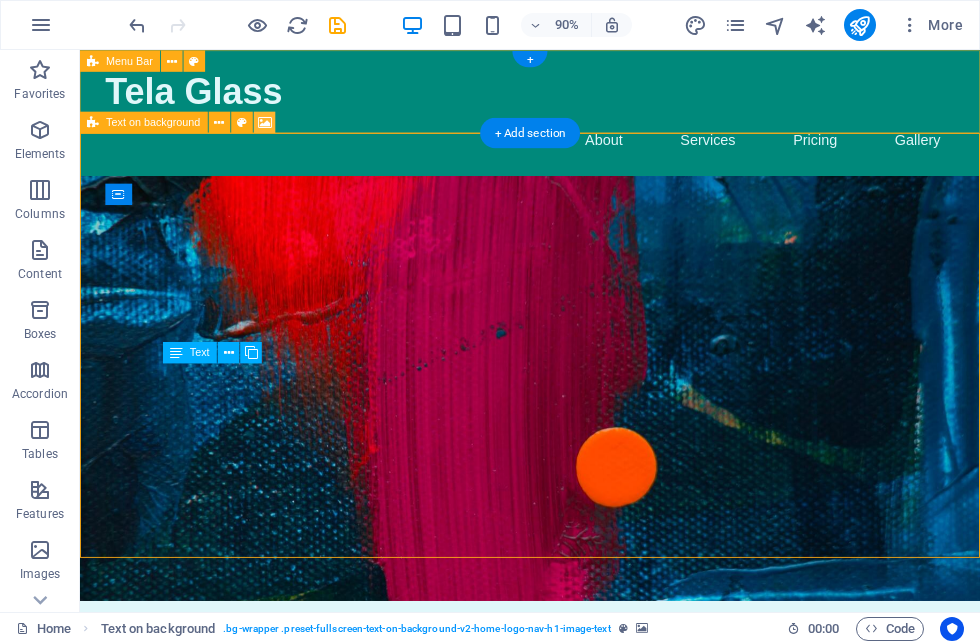 click at bounding box center [265, 122] 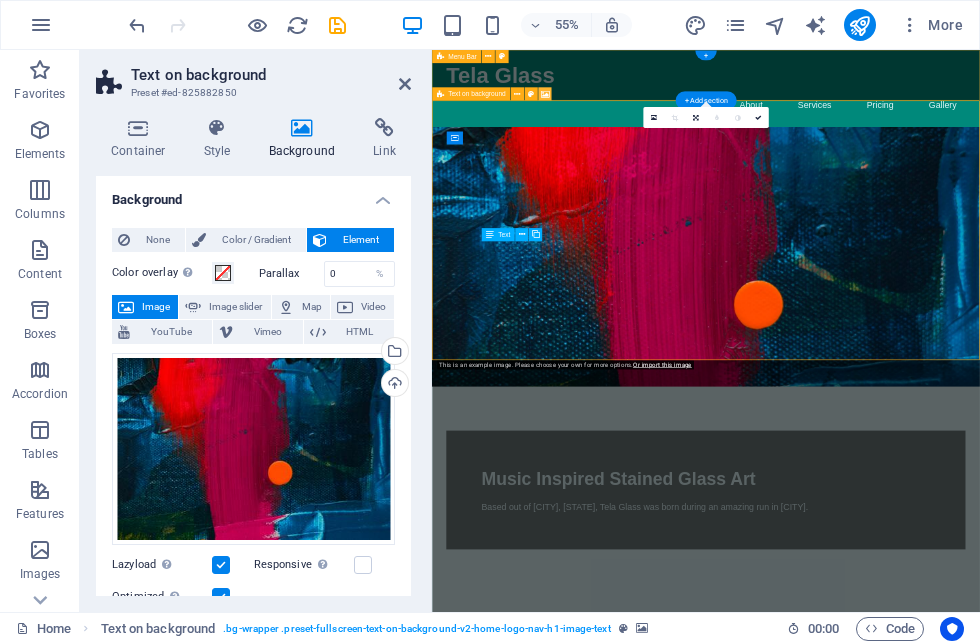 scroll, scrollTop: 0, scrollLeft: 0, axis: both 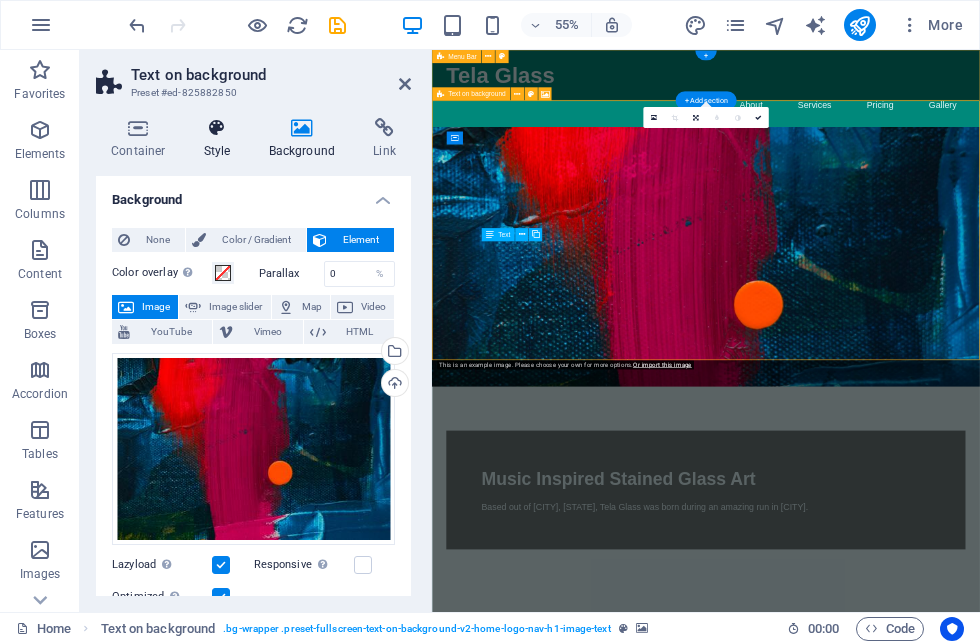 click on "Style" at bounding box center (221, 139) 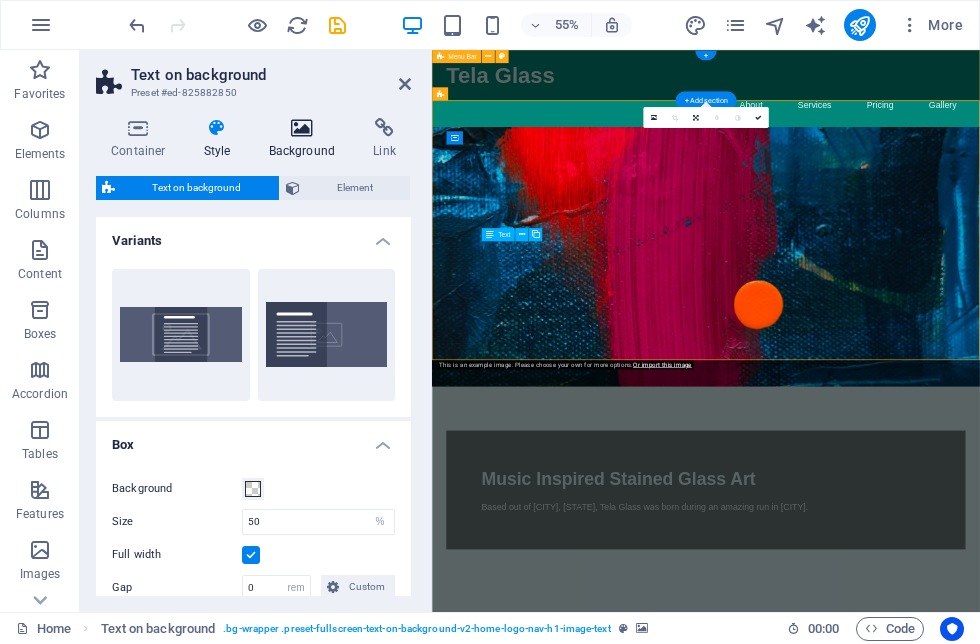 click on "Background" at bounding box center [306, 139] 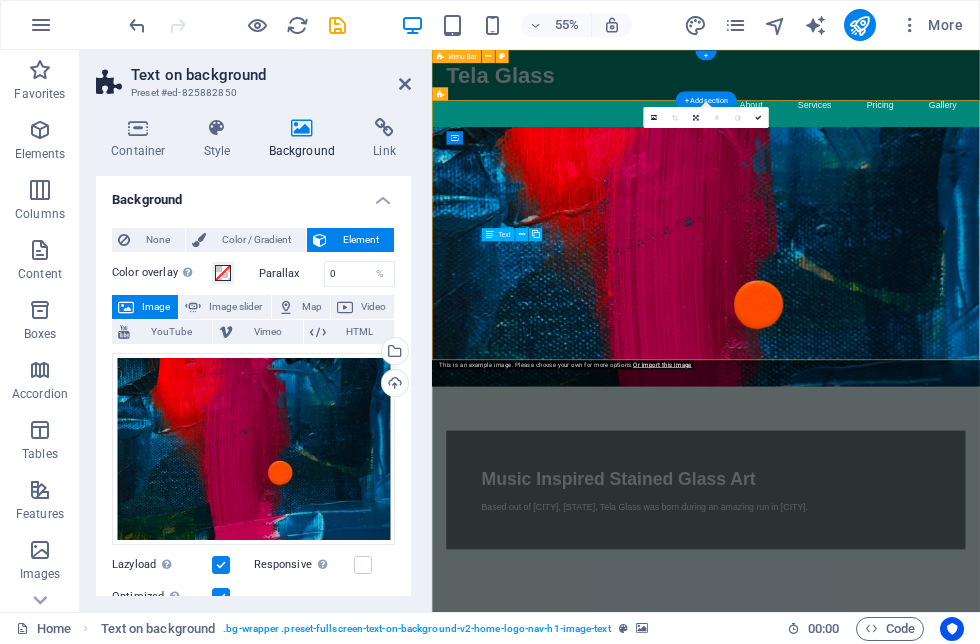 scroll, scrollTop: 0, scrollLeft: 0, axis: both 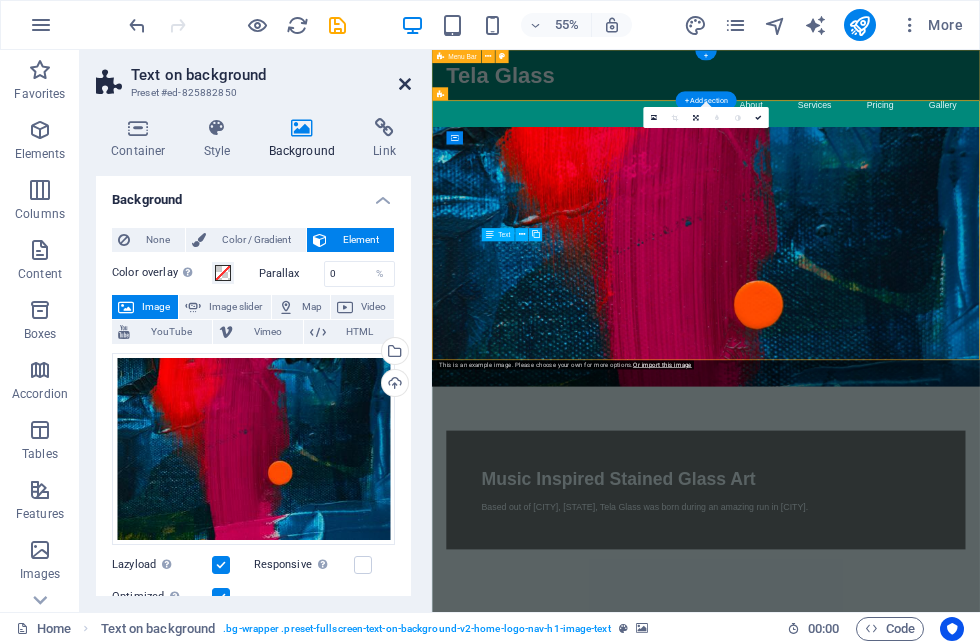 click at bounding box center (405, 84) 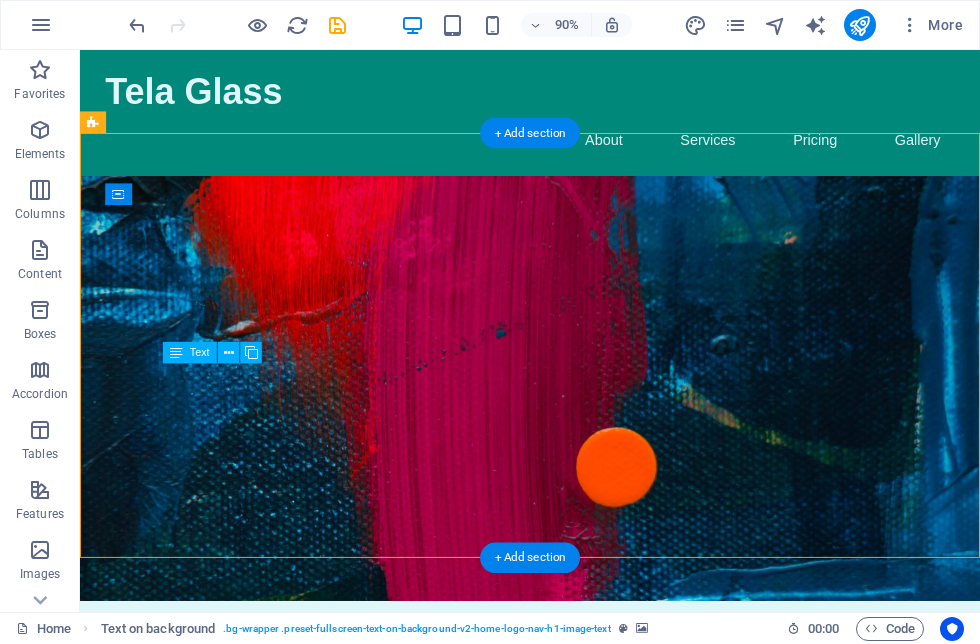 click at bounding box center (580, 426) 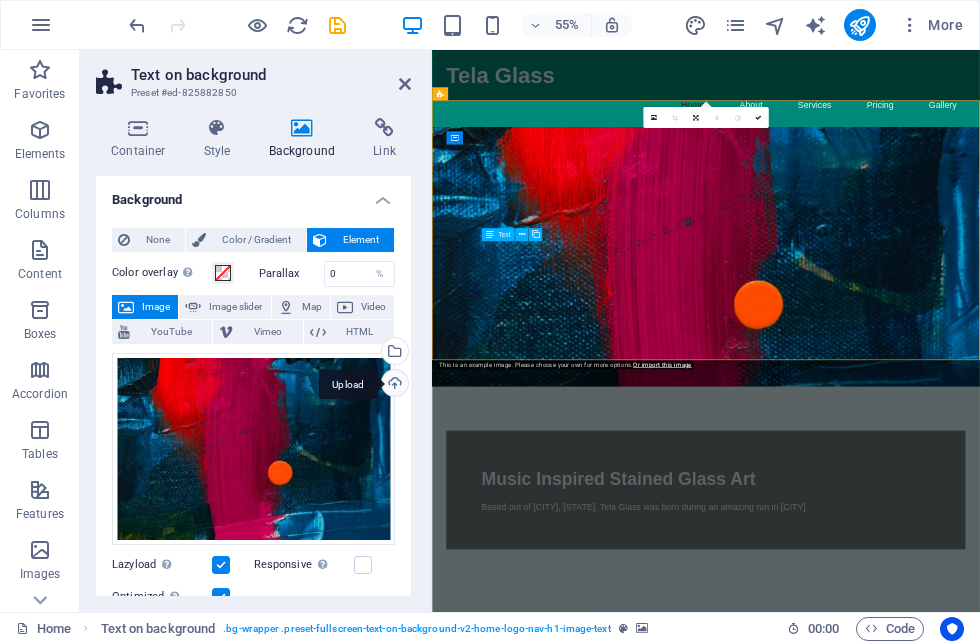 click on "Upload" at bounding box center [393, 385] 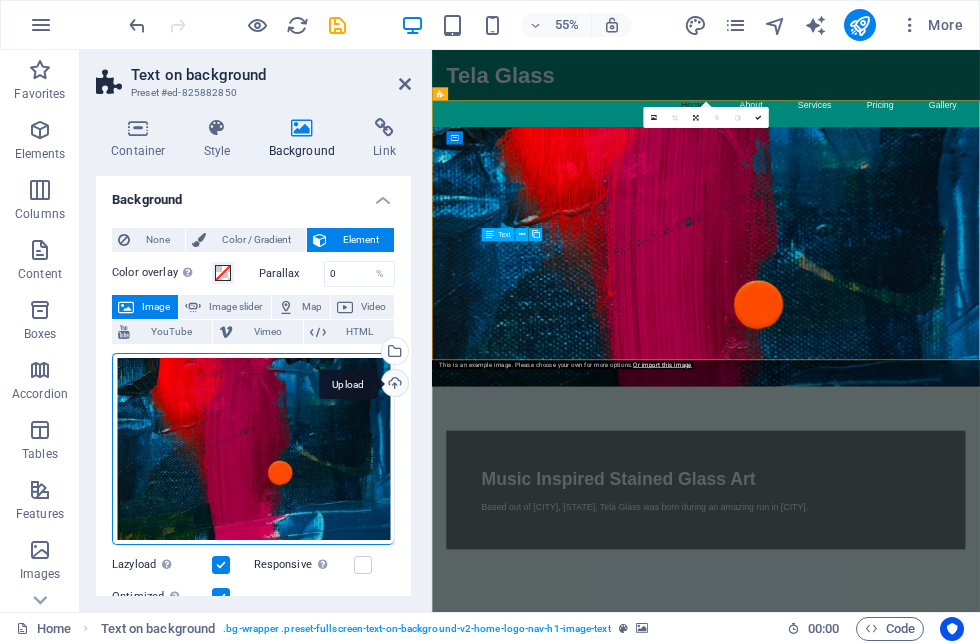 click on "Upload" at bounding box center (393, 385) 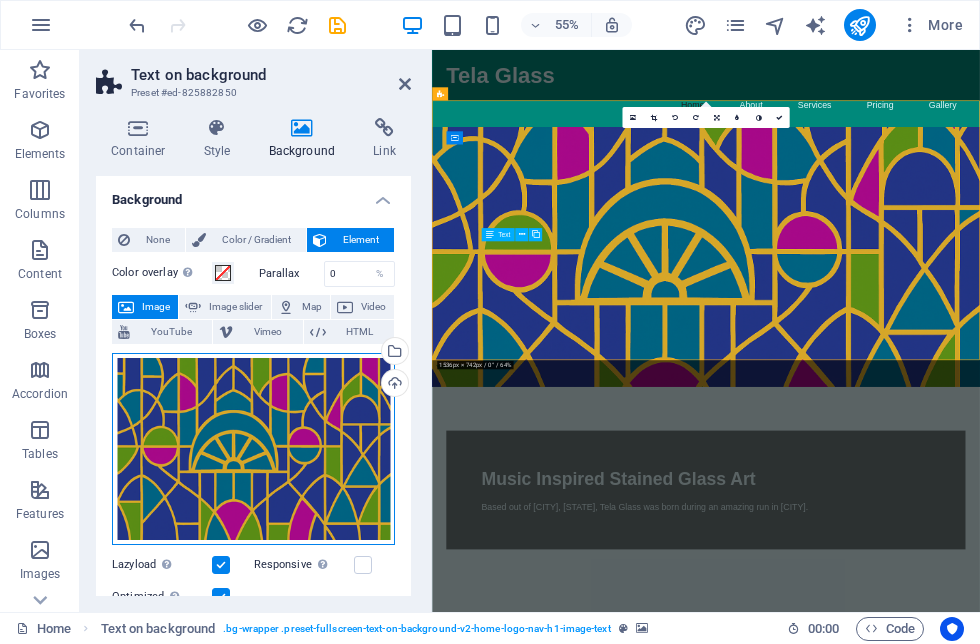click on "Drag files here, click to choose files or select files from Files or our free stock photos & videos" at bounding box center (253, 449) 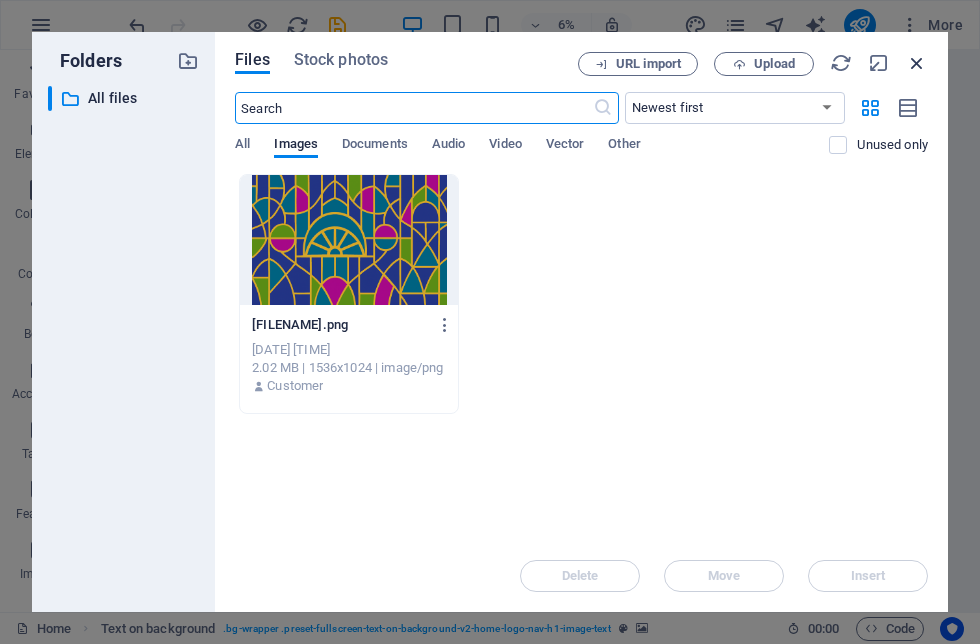click at bounding box center [917, 63] 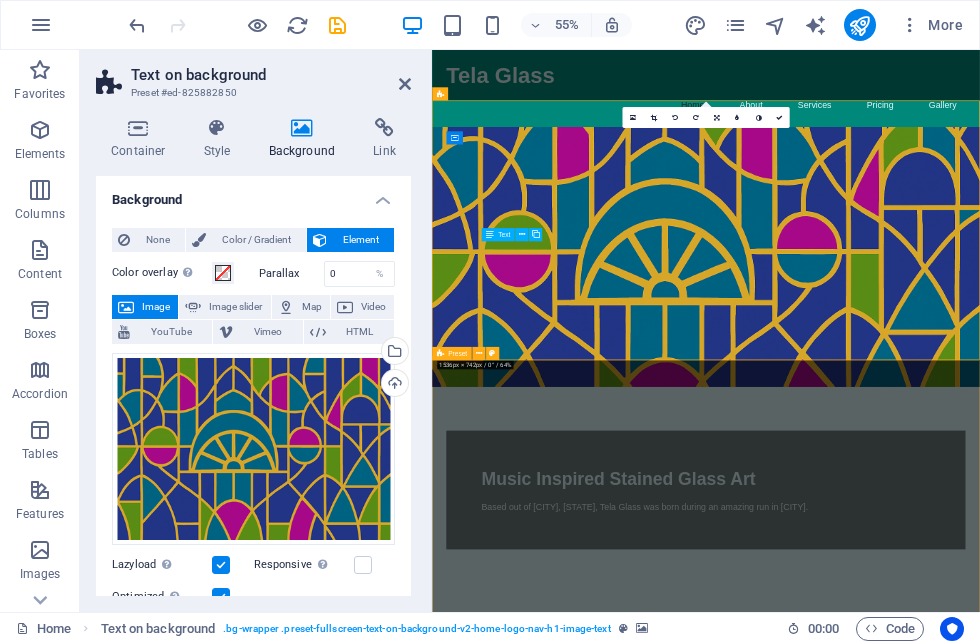 click on "Drop content here or  Add elements  Paste clipboard About Tela Glass Tela Glass is a passionate stained glass studio based in [CITY] [STATE]. Our artist brings years of experience and a meticulous eye for detail to every project, ensuring a stunning outcome that reflects your personal style. Whether you're looking for traditional designs or modern interpretations, we tailor each piece to meet your vision. Let's create something beautiful together! Learn More" at bounding box center [930, 1527] 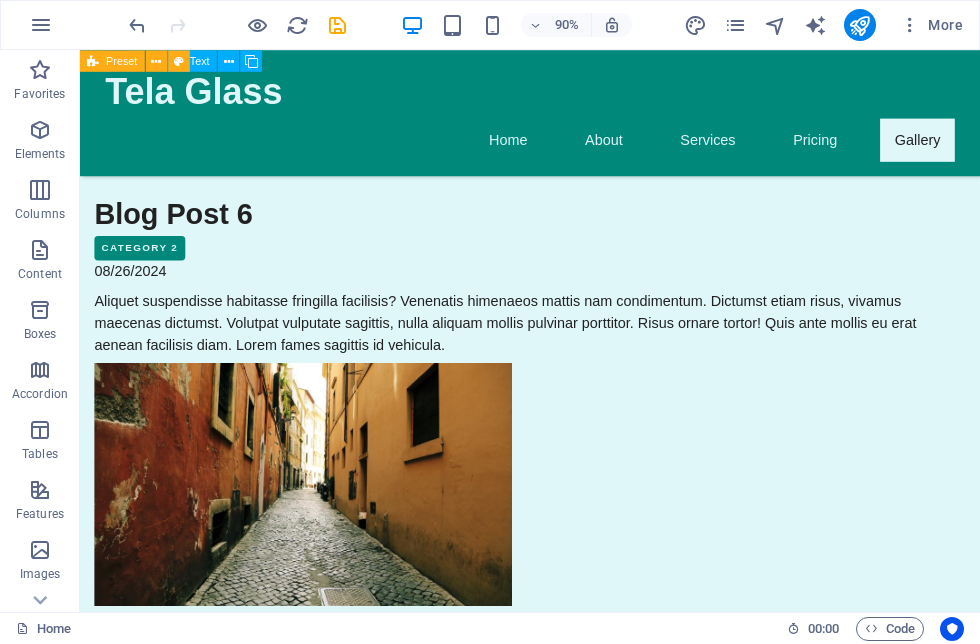 scroll, scrollTop: 4932, scrollLeft: 0, axis: vertical 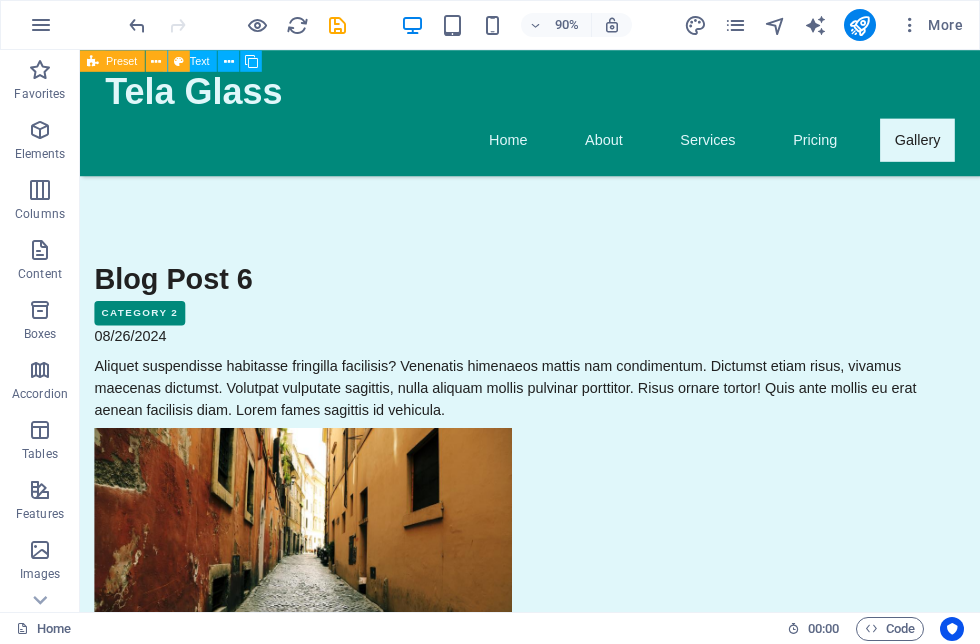 click on "[NUMBER] [STREET]" at bounding box center [173, 3929] 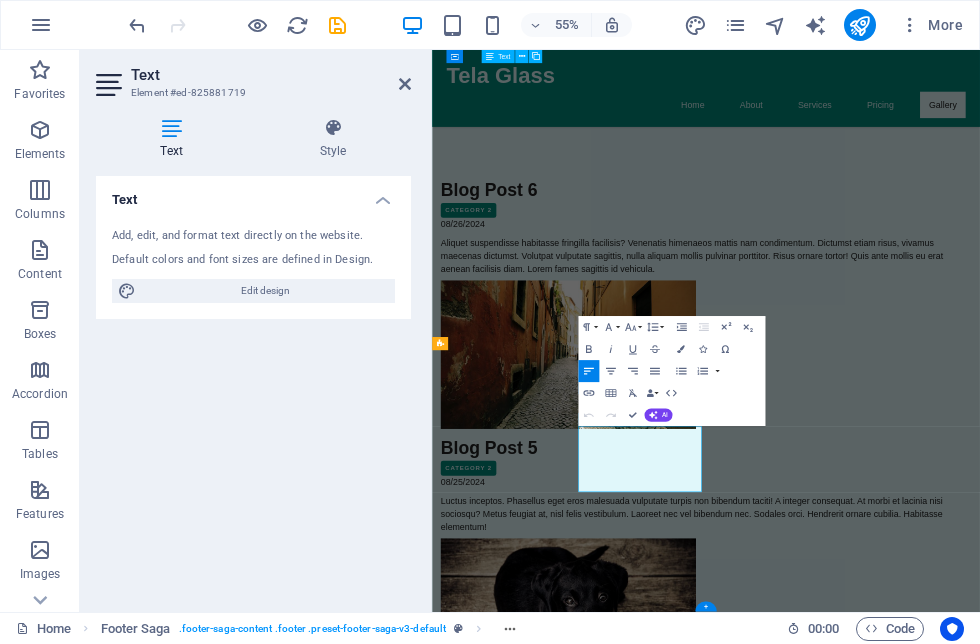 scroll, scrollTop: 4487, scrollLeft: 0, axis: vertical 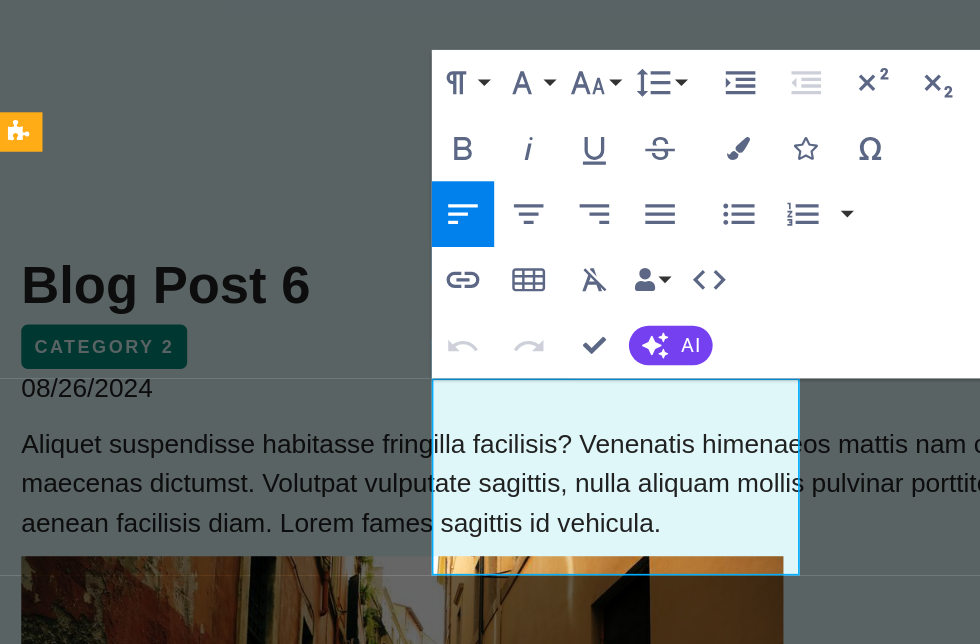 click on "[CITY] [STATE]" at bounding box center (99, 3543) 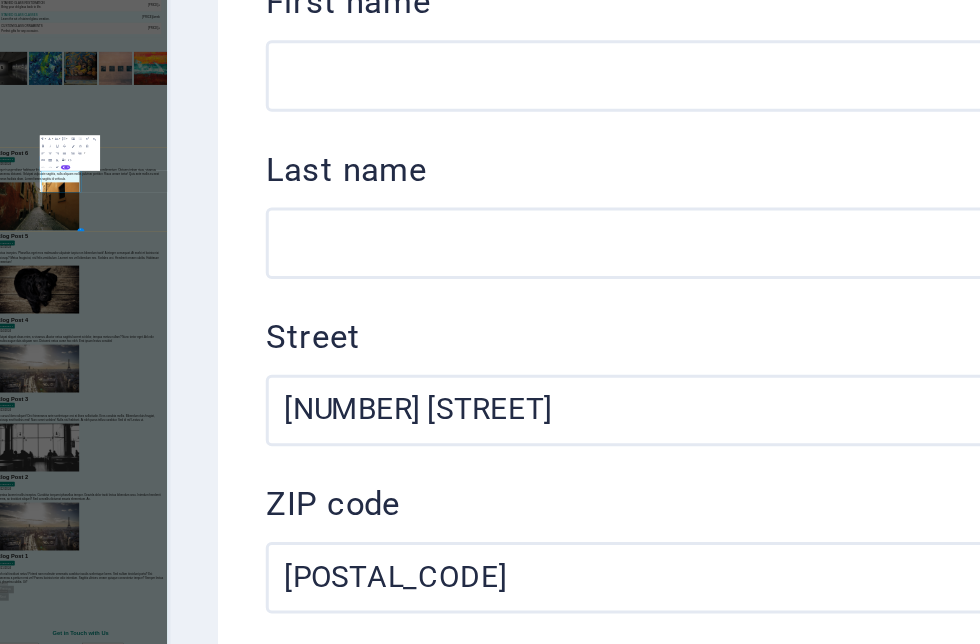 scroll, scrollTop: 0, scrollLeft: 0, axis: both 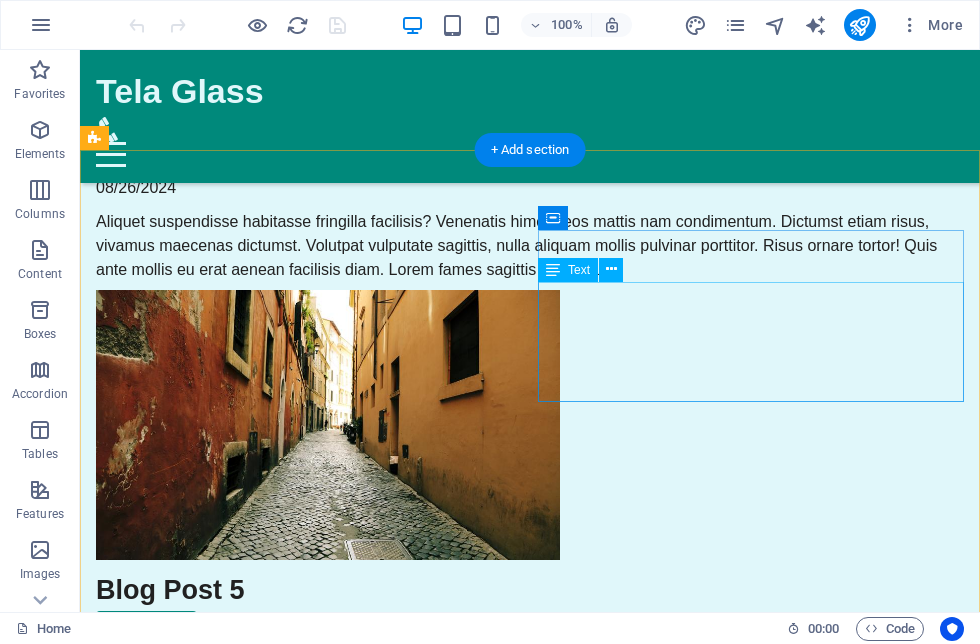 click on "[NUMBER] [STREET]" at bounding box center (173, 3617) 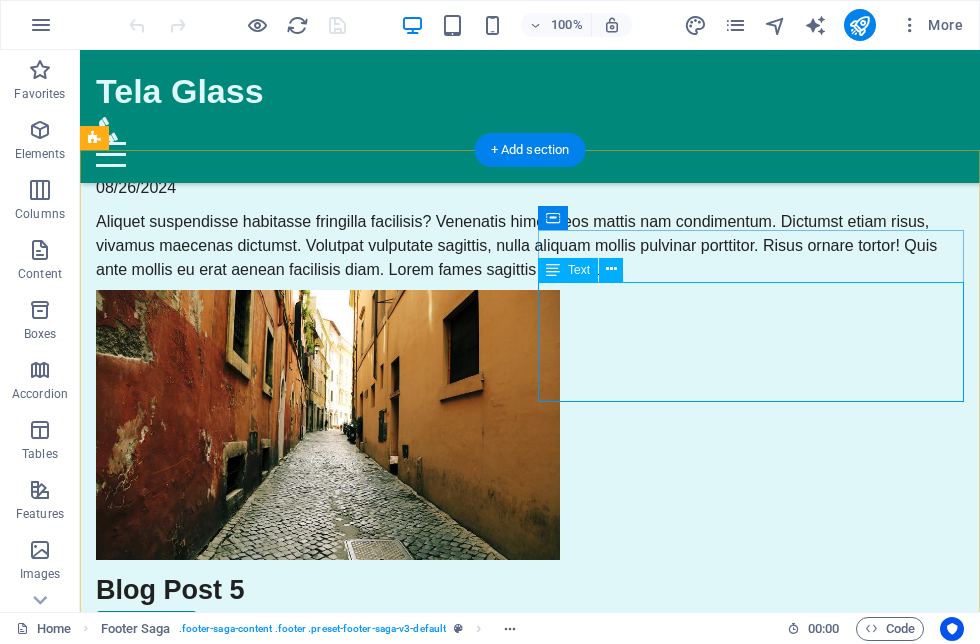click on "123 Artistry Lane 27101   Winston Salem Phone:  (336) 555-0199 Mobile:  Email:  info@telaglass.com" at bounding box center (309, 3666) 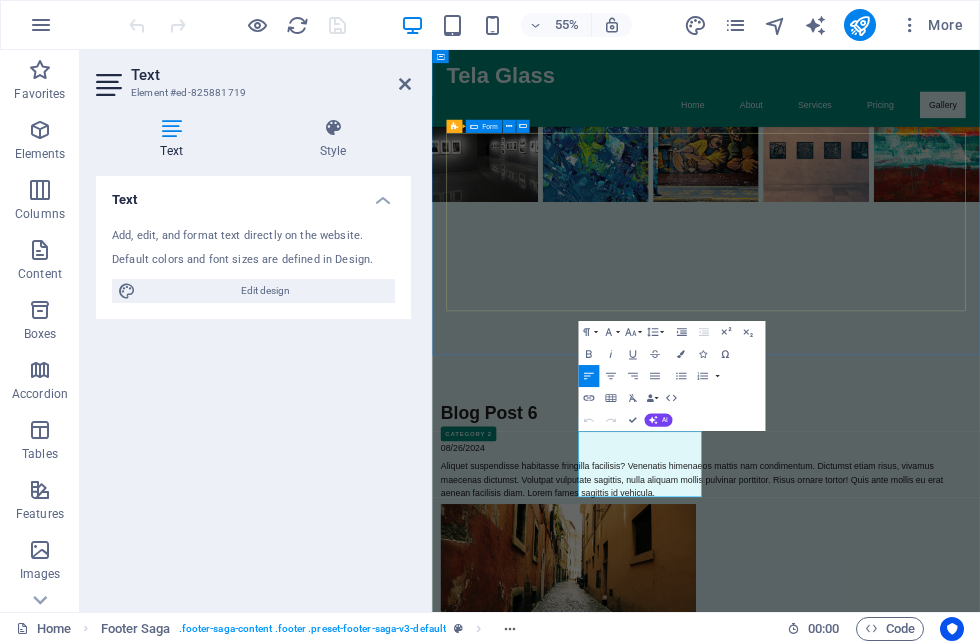 click on "I have read and understand the privacy policy. Unreadable? Load new Submit Your Inquiry" at bounding box center [930, 3637] 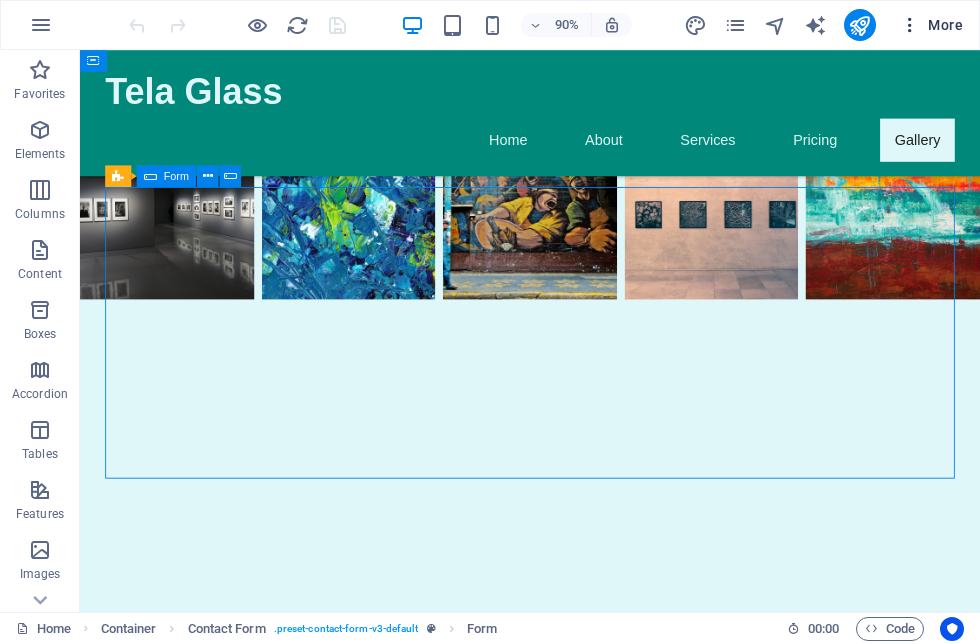 click on "More" at bounding box center (931, 25) 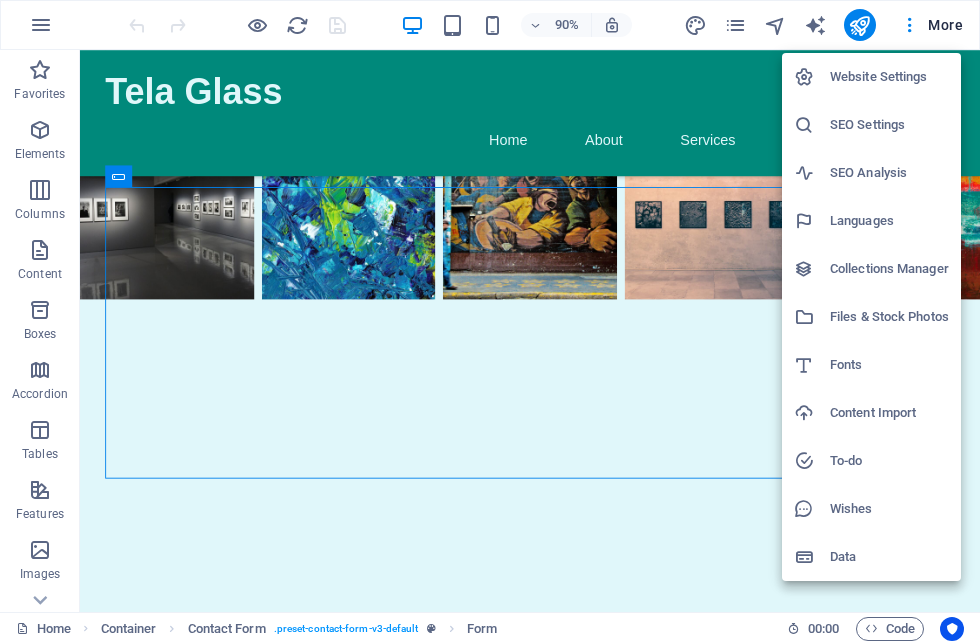 click on "Website Settings" at bounding box center (889, 77) 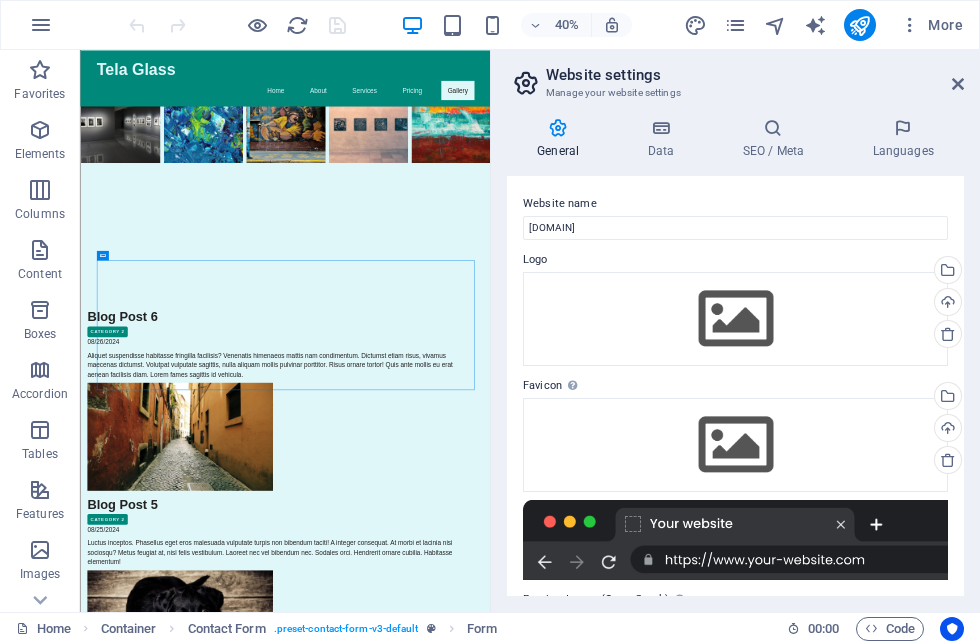 scroll, scrollTop: 4158, scrollLeft: 0, axis: vertical 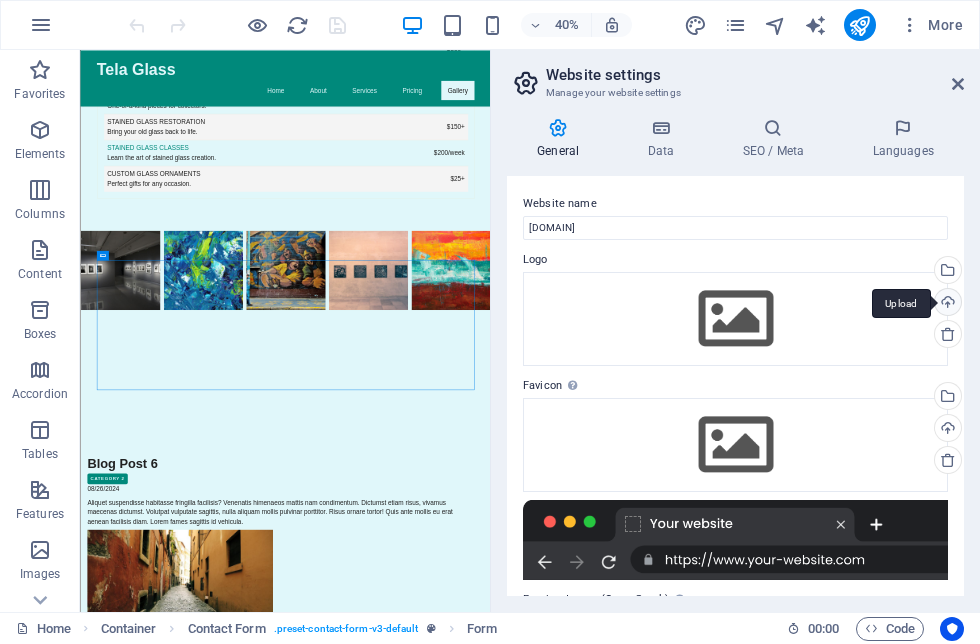 click on "Upload" at bounding box center (946, 304) 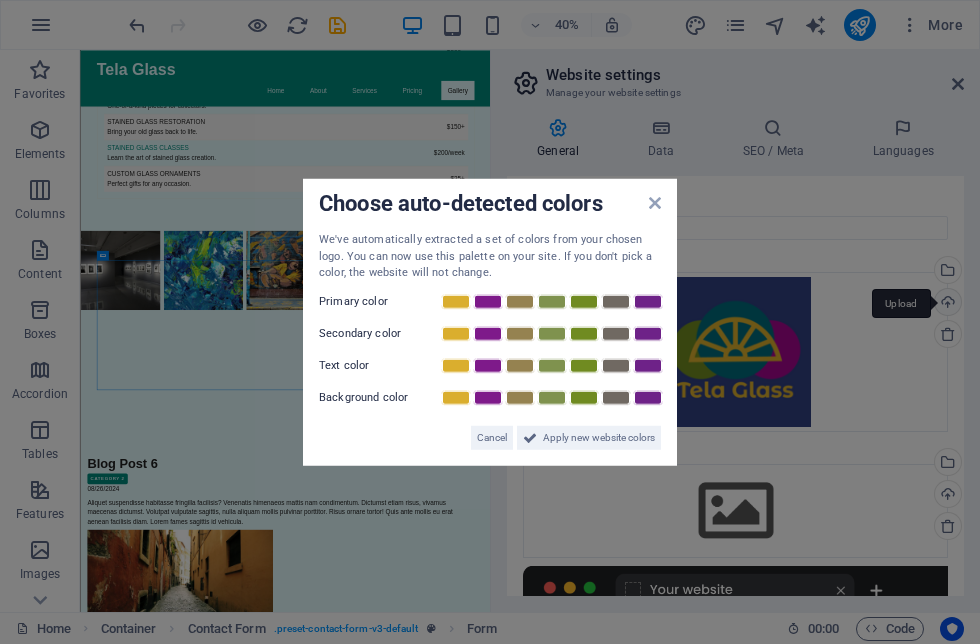 click on "Apply new website colors" at bounding box center (599, 437) 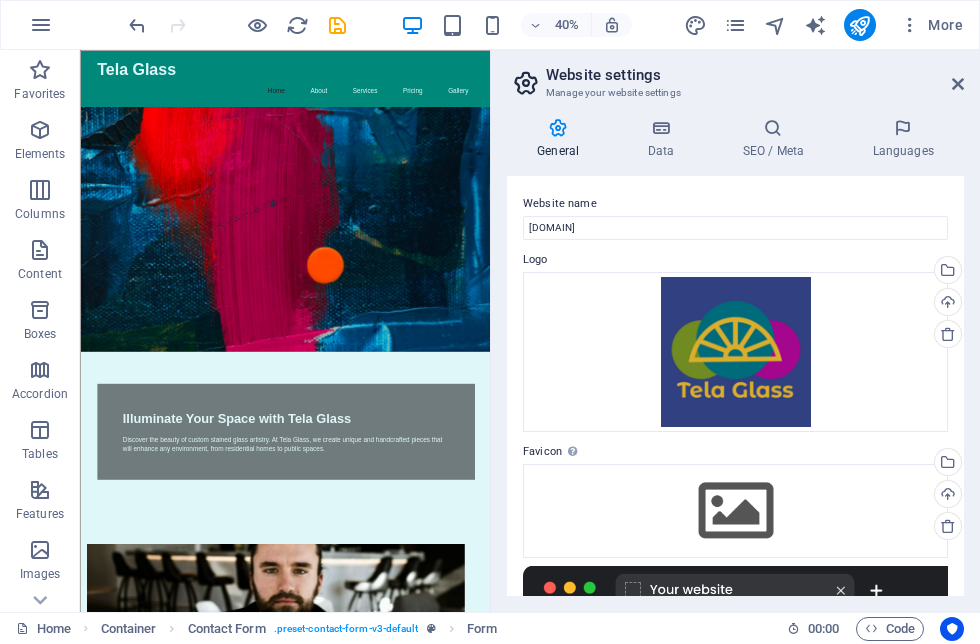 scroll, scrollTop: 0, scrollLeft: 0, axis: both 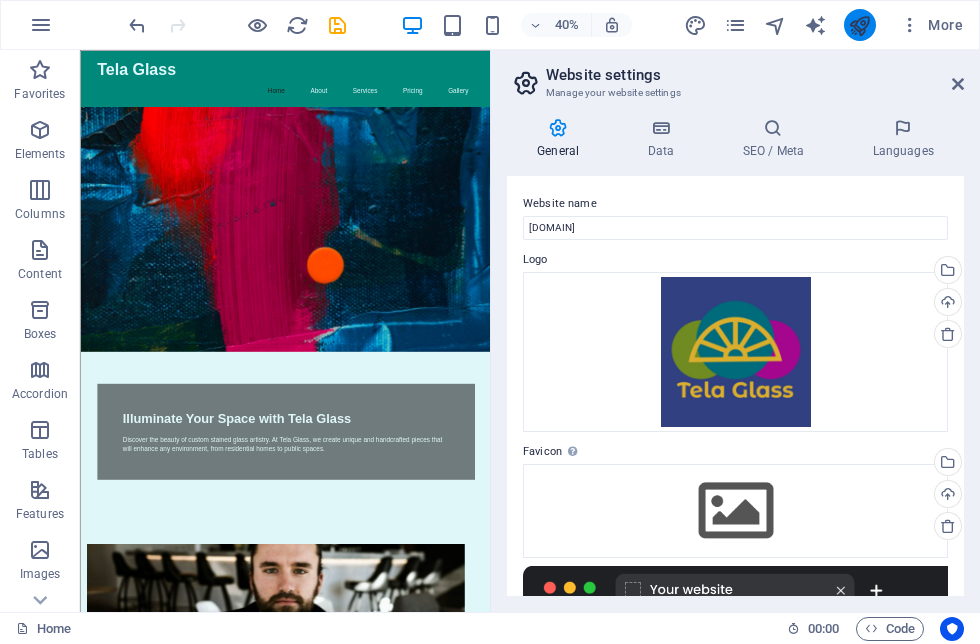 click at bounding box center (859, 25) 